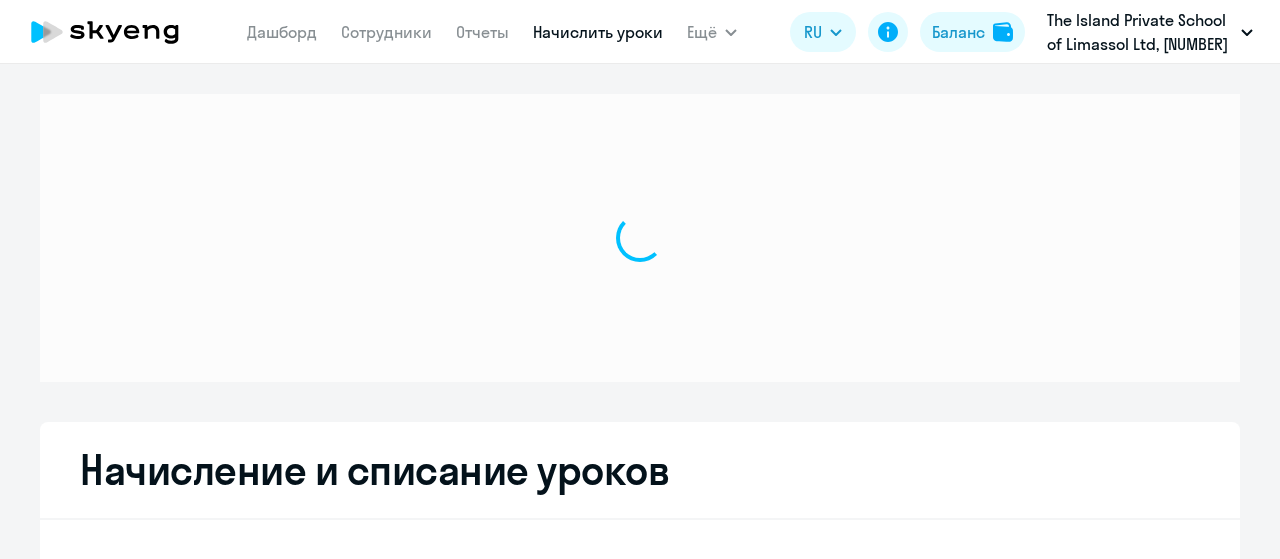scroll, scrollTop: 0, scrollLeft: 0, axis: both 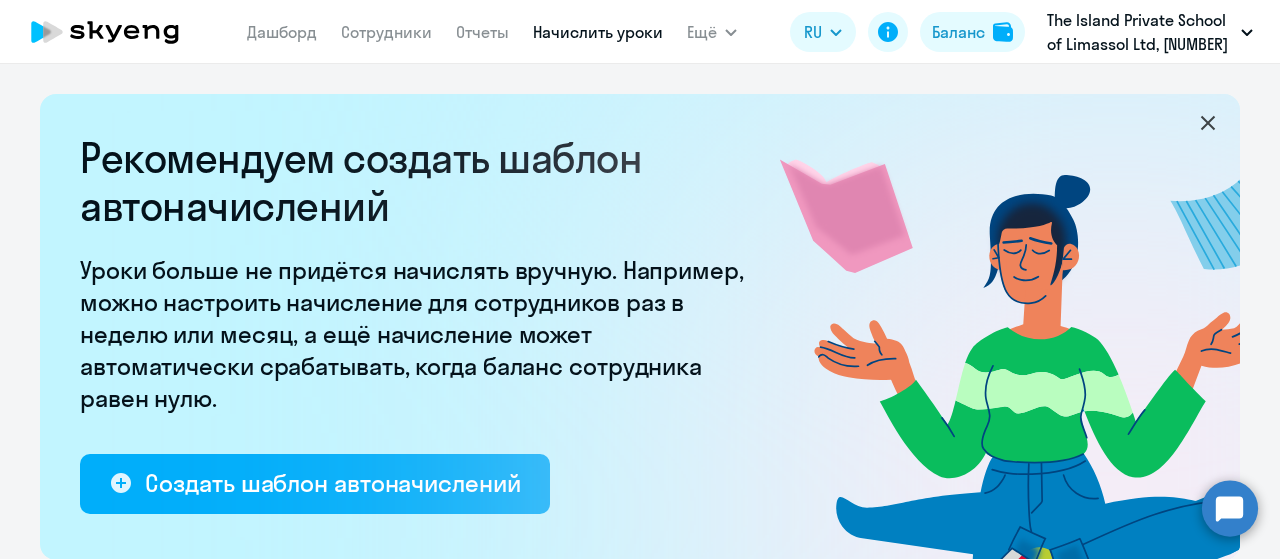 click on "Дашборд
Сотрудники
Отчеты
Начислить уроки" 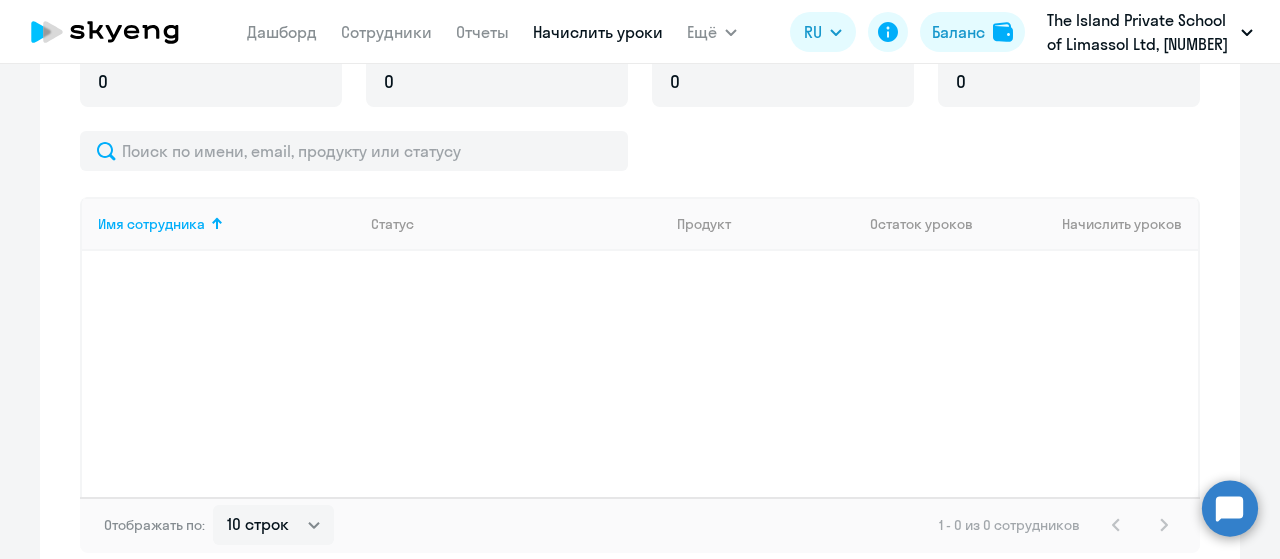 scroll, scrollTop: 800, scrollLeft: 0, axis: vertical 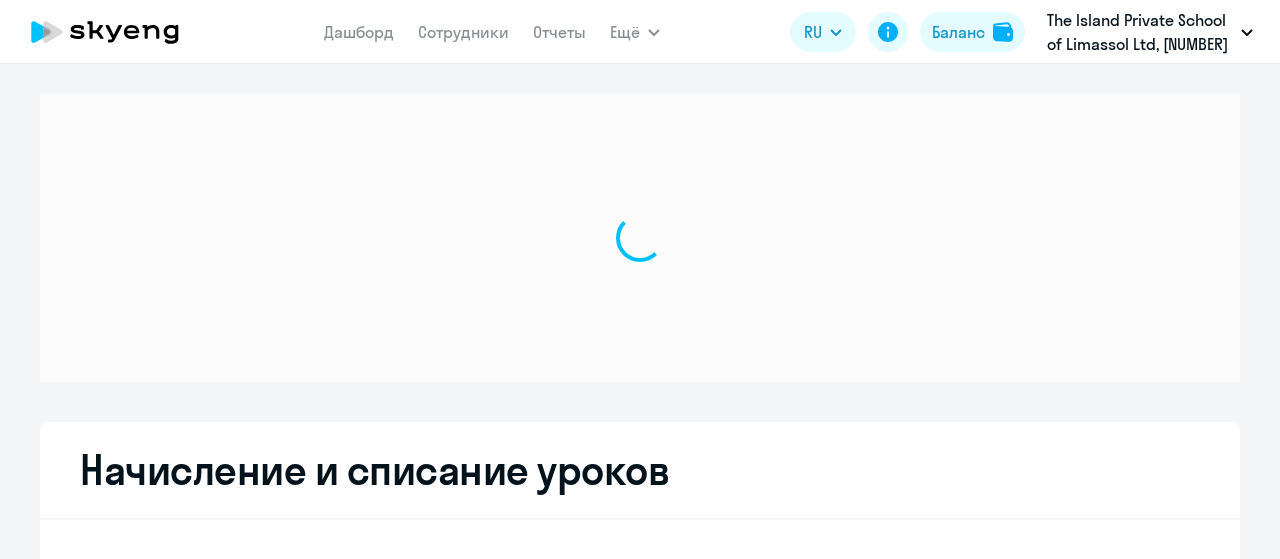 select on "10" 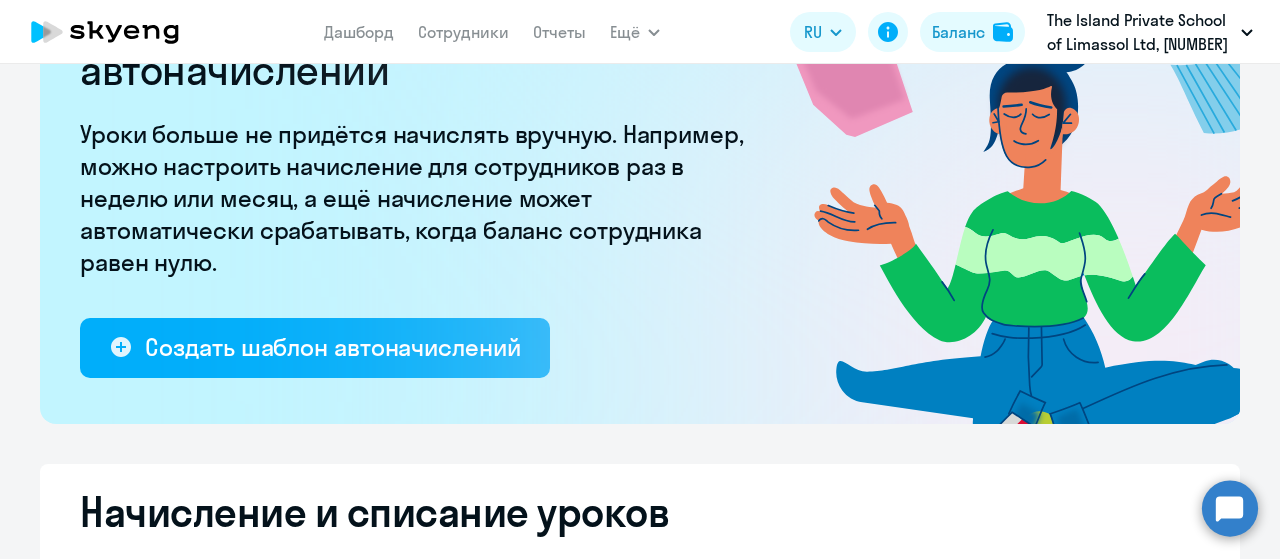 scroll, scrollTop: 0, scrollLeft: 0, axis: both 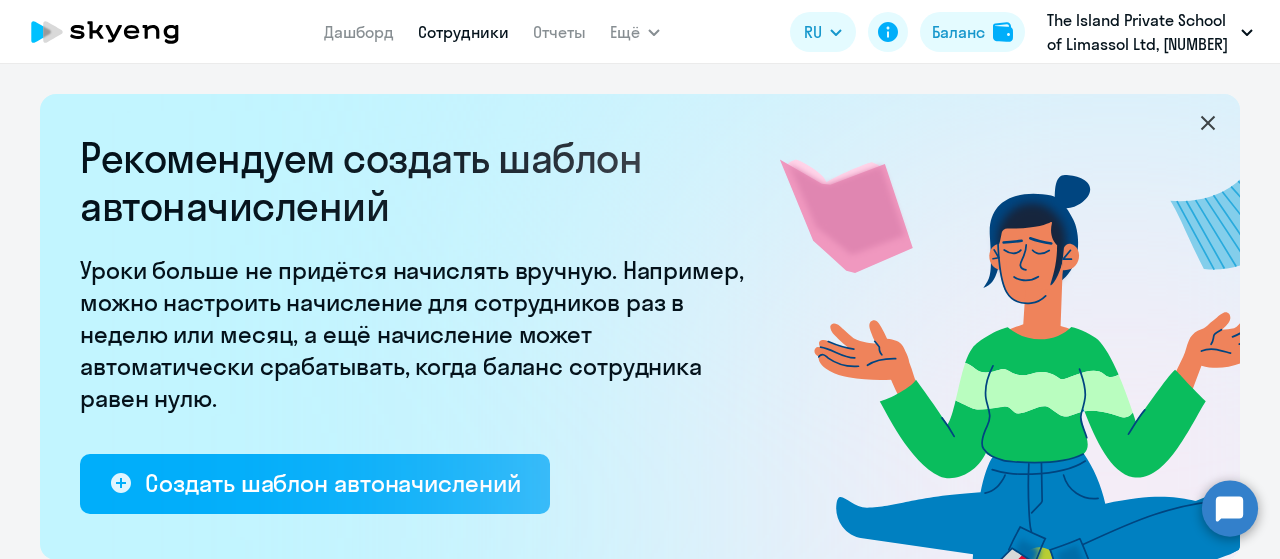 click on "Сотрудники" at bounding box center [463, 32] 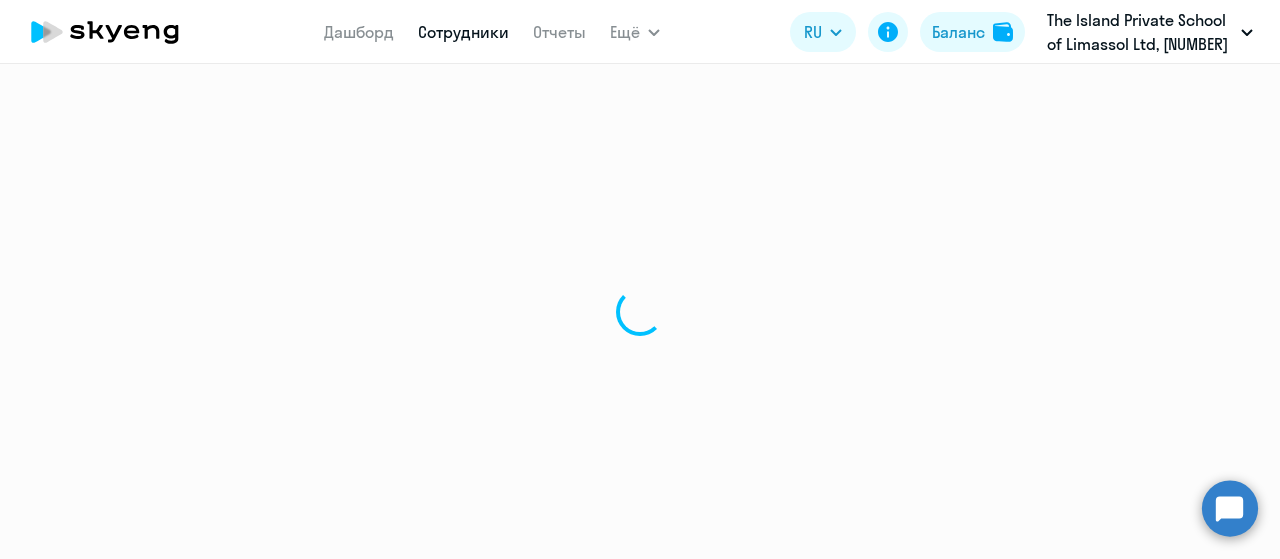 select on "30" 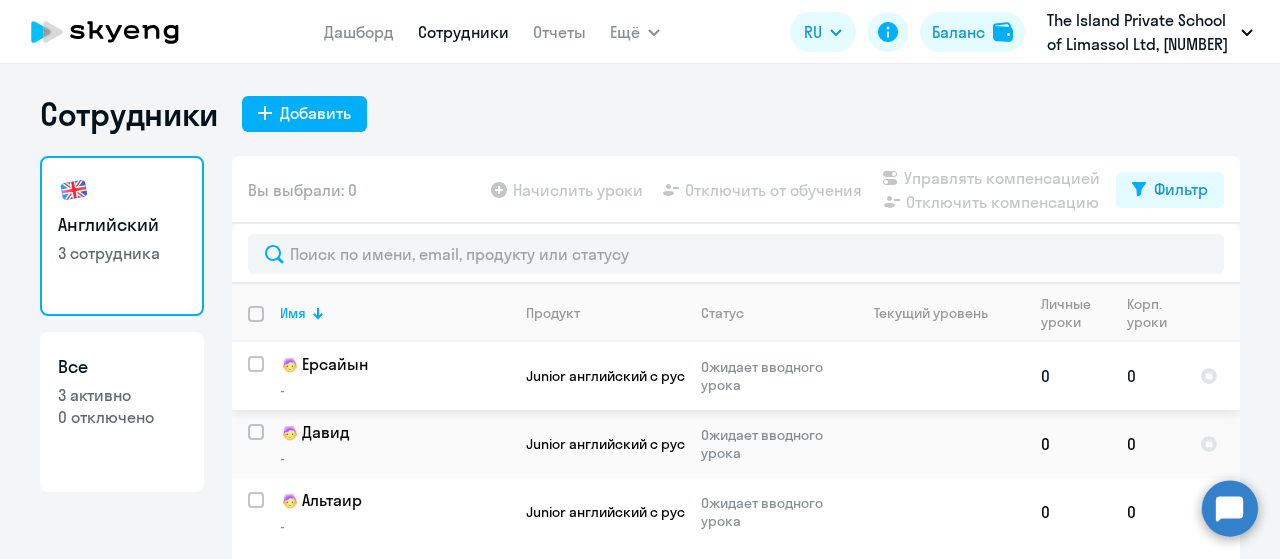 scroll, scrollTop: 80, scrollLeft: 0, axis: vertical 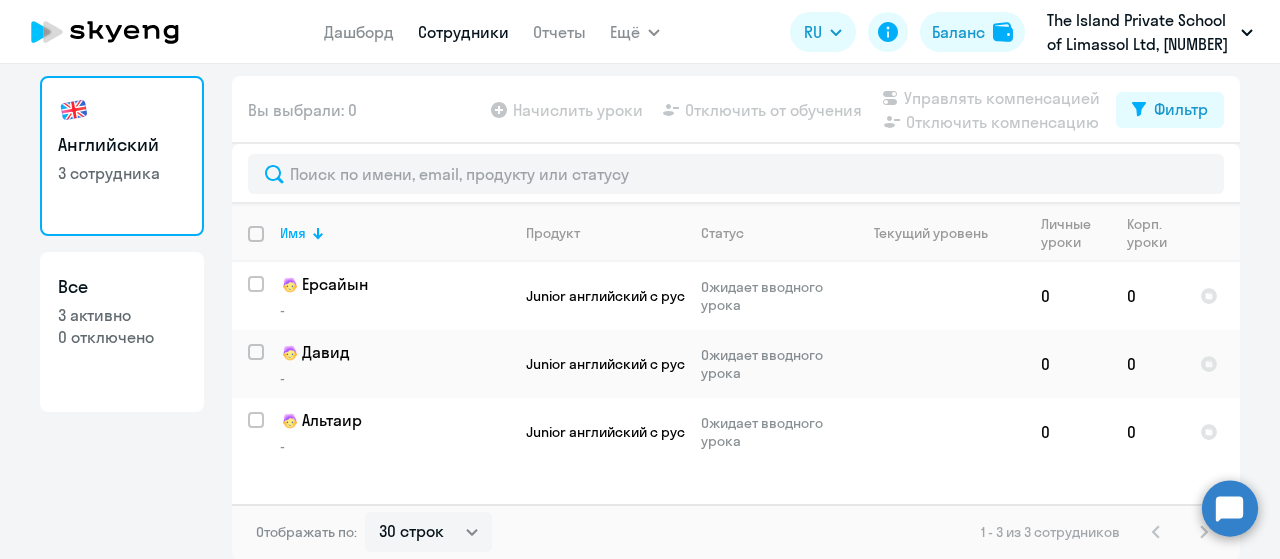 click at bounding box center [268, 246] 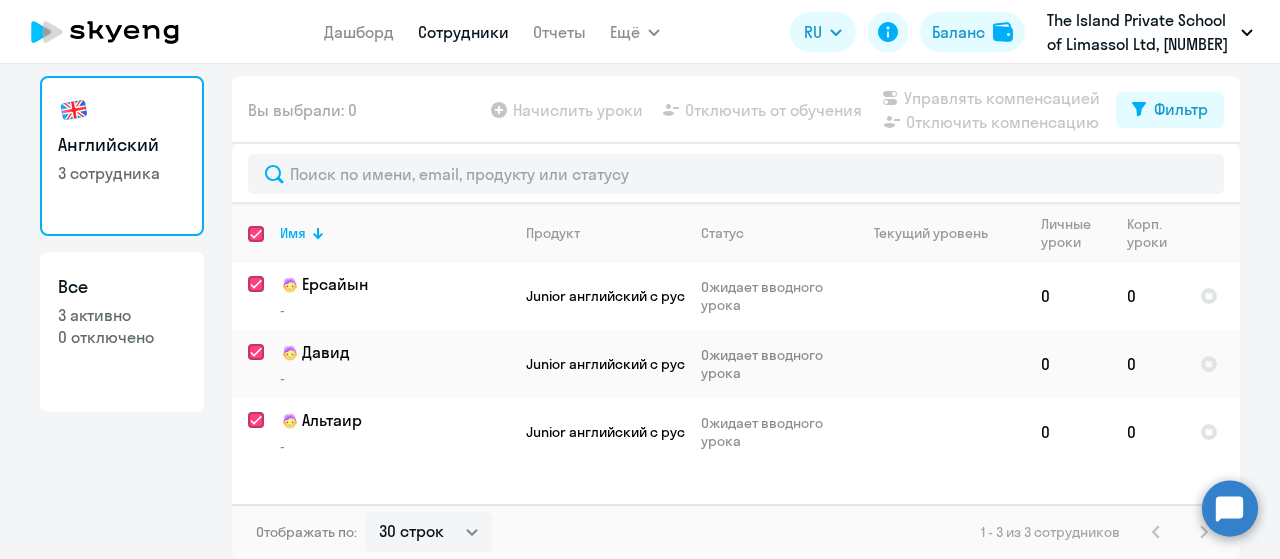 checkbox on "true" 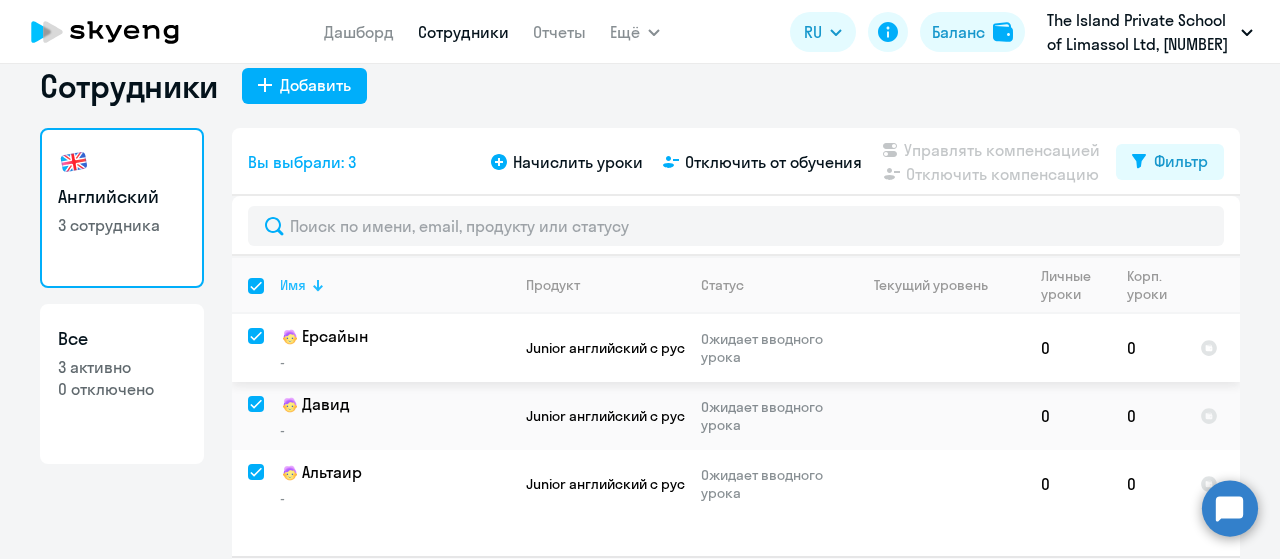 scroll, scrollTop: 0, scrollLeft: 0, axis: both 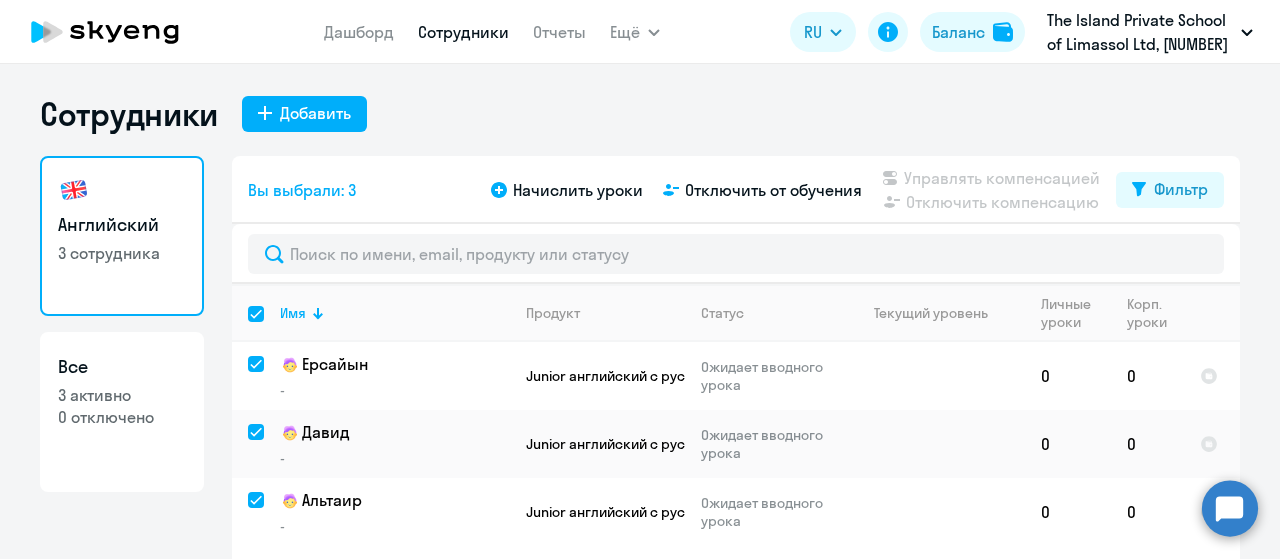 click at bounding box center (268, 326) 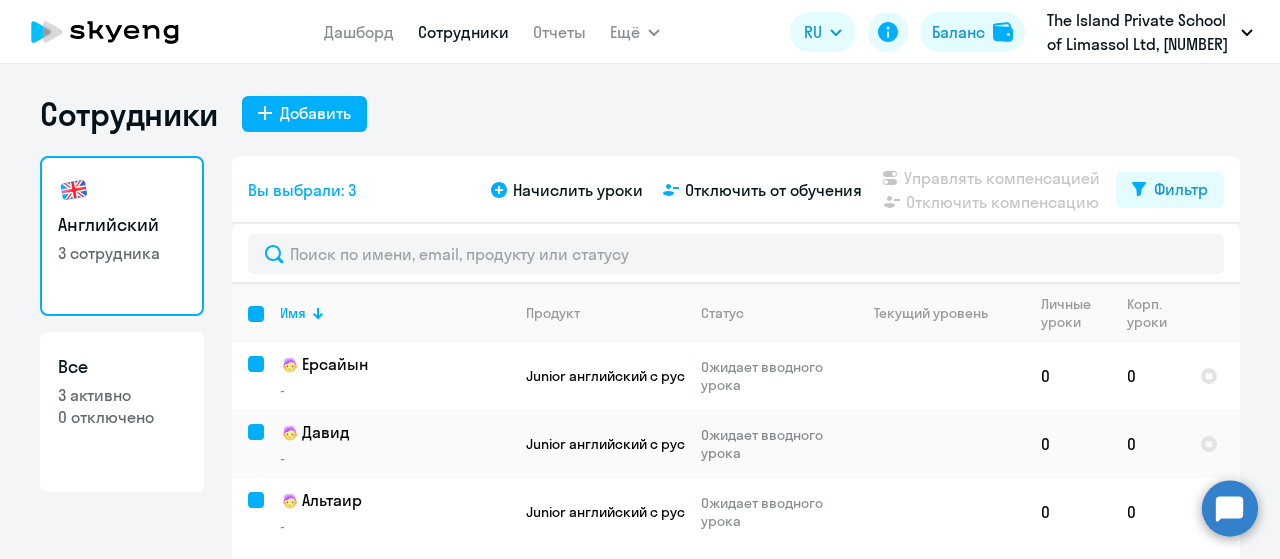 checkbox on "false" 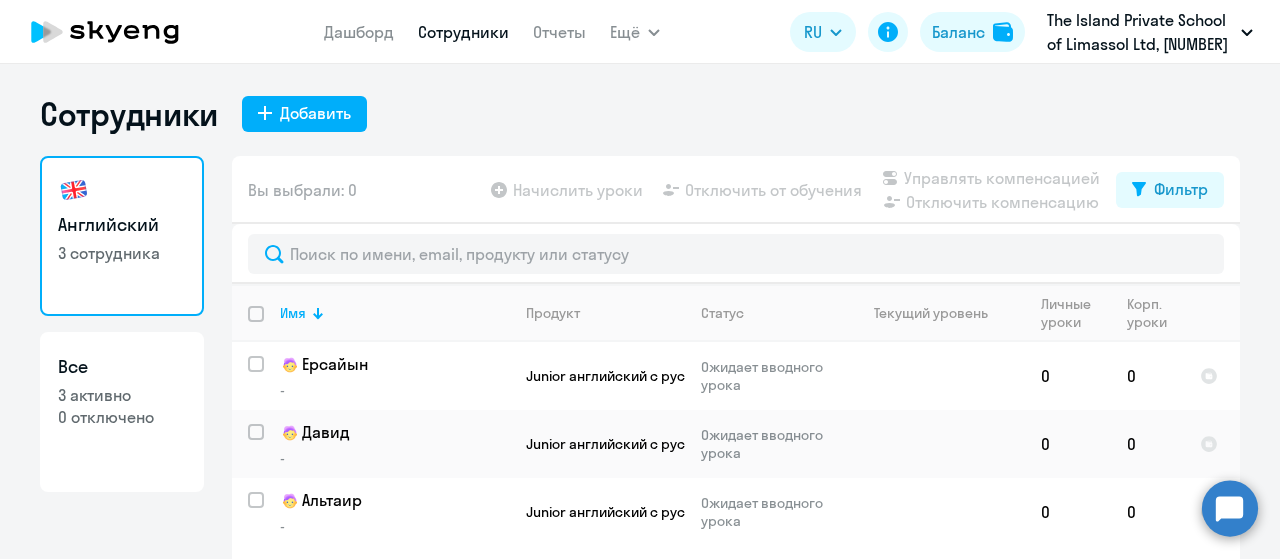 click at bounding box center [268, 326] 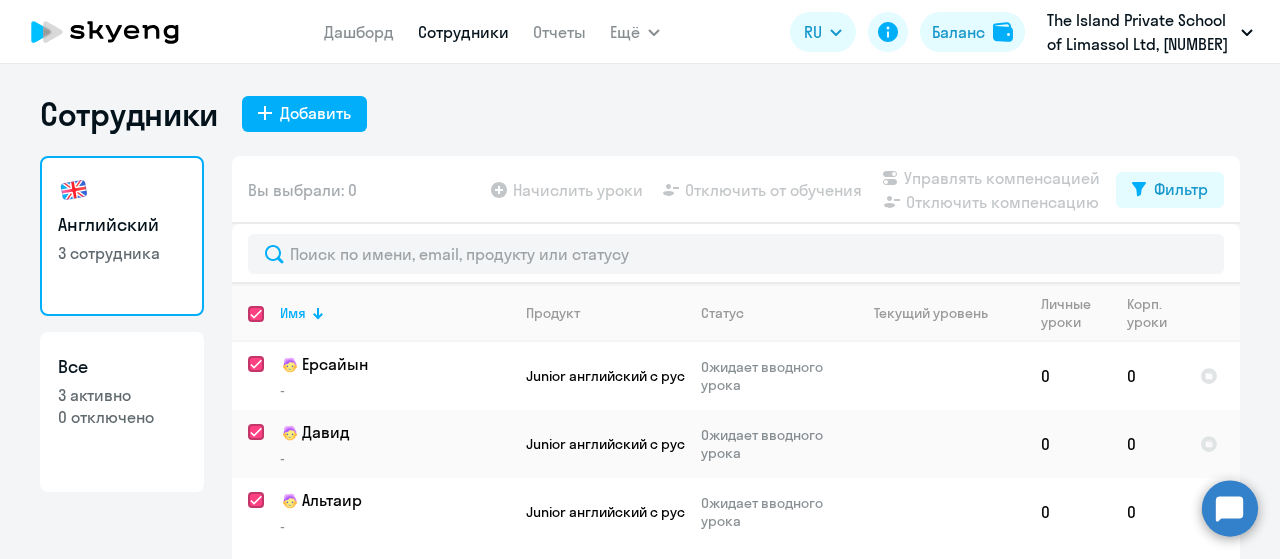 checkbox on "true" 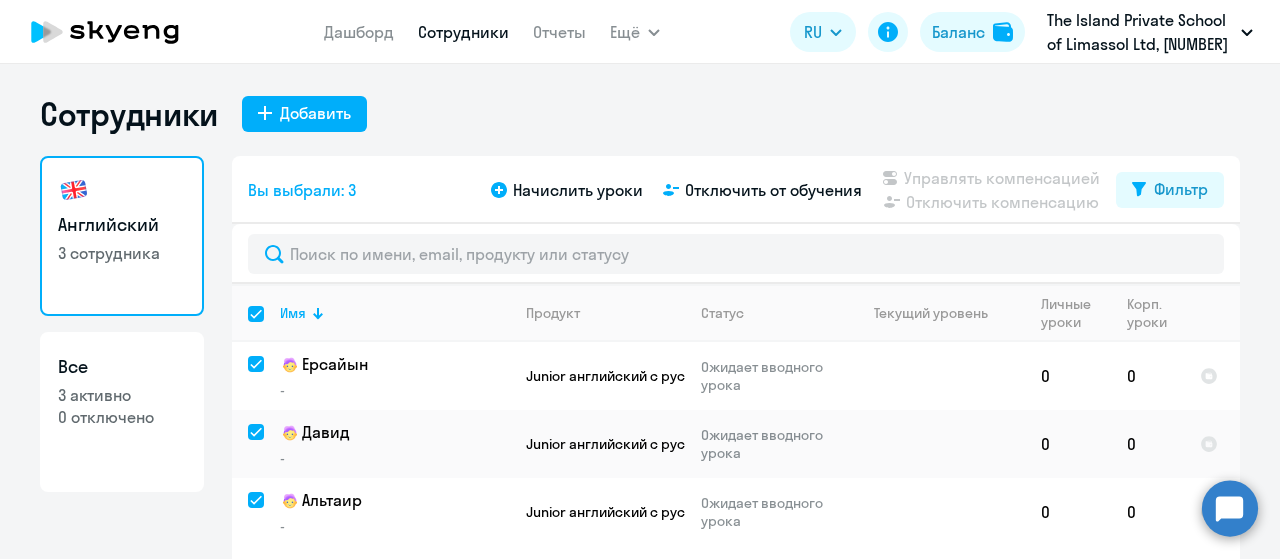 click at bounding box center (268, 326) 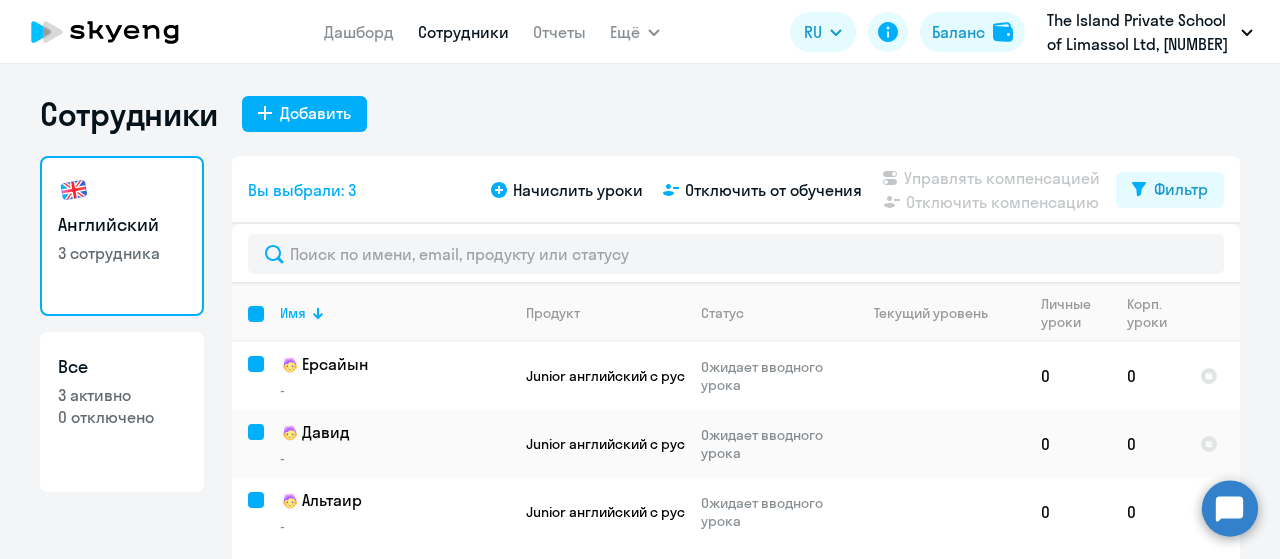 checkbox on "false" 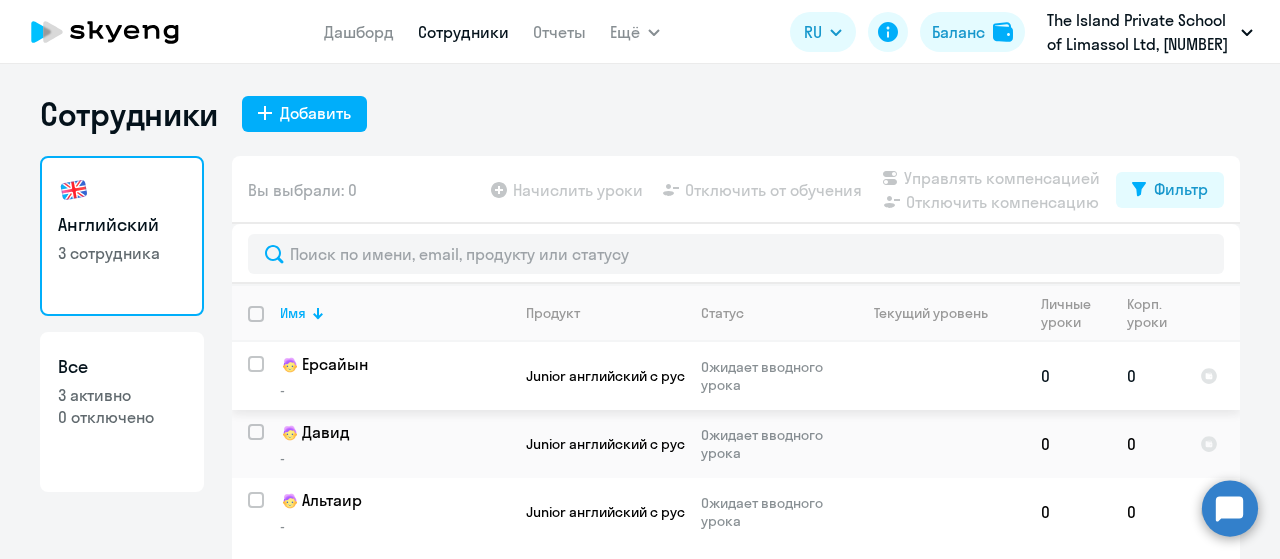 click at bounding box center (268, 376) 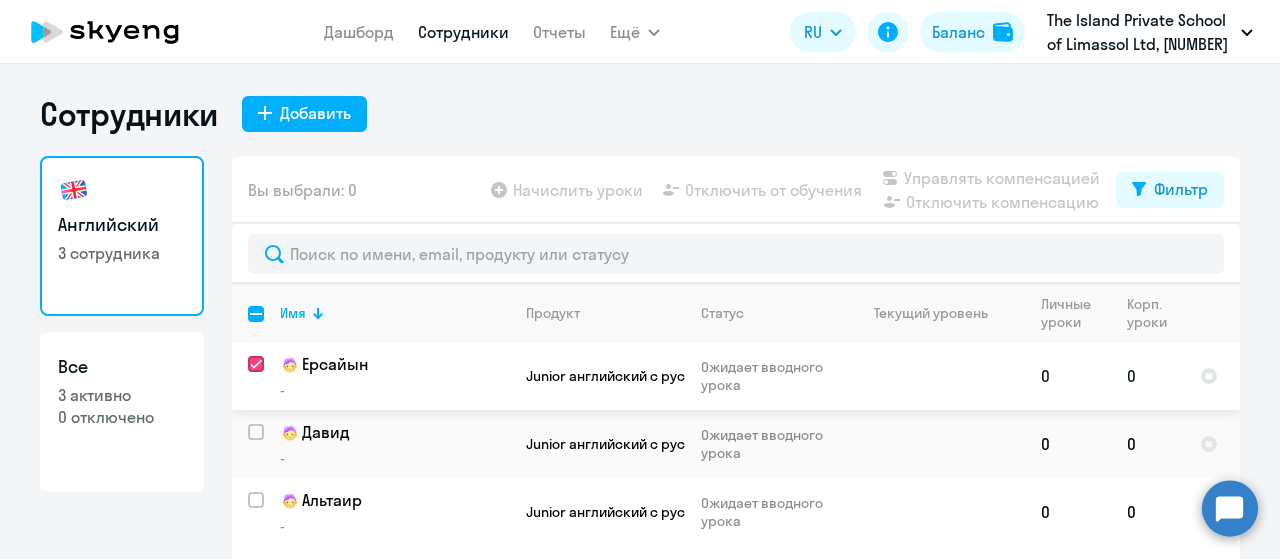 checkbox on "true" 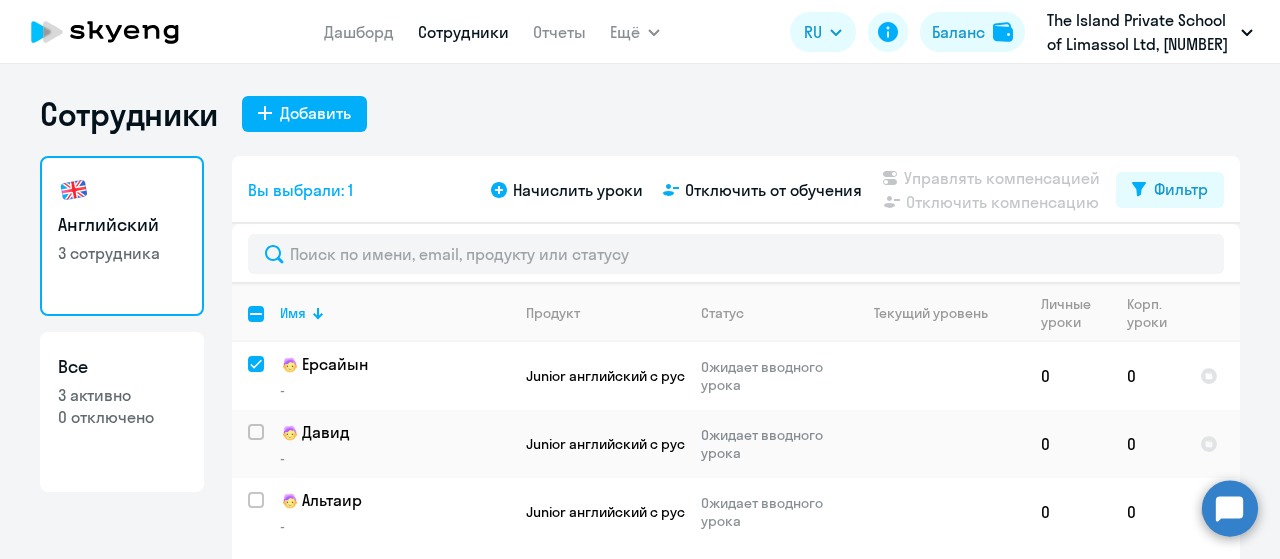 click at bounding box center [268, 326] 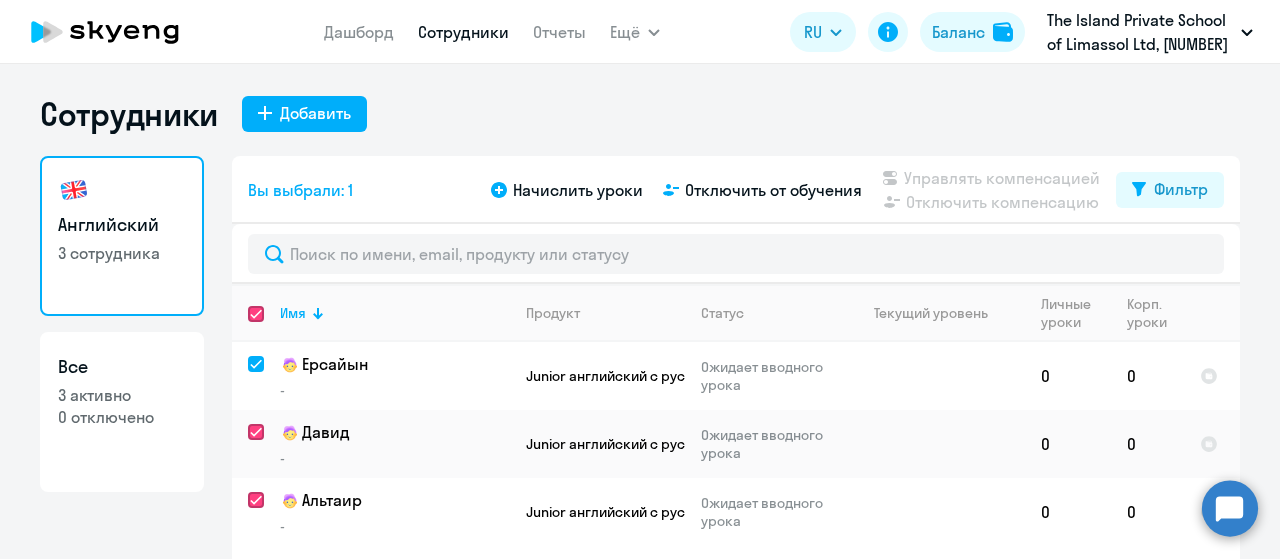 checkbox on "true" 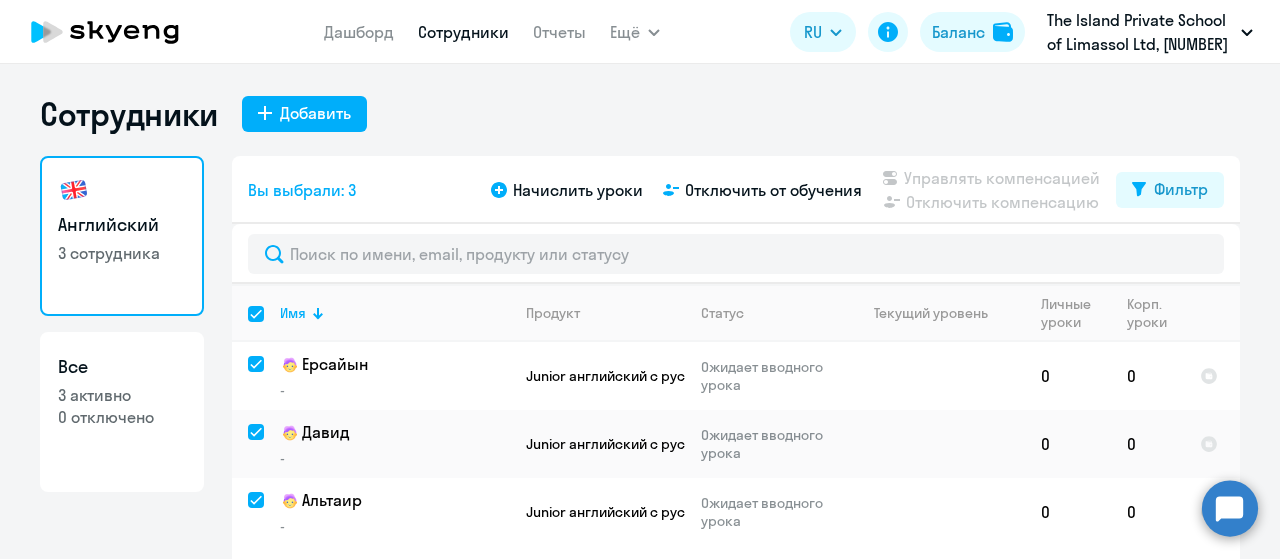 click at bounding box center (268, 326) 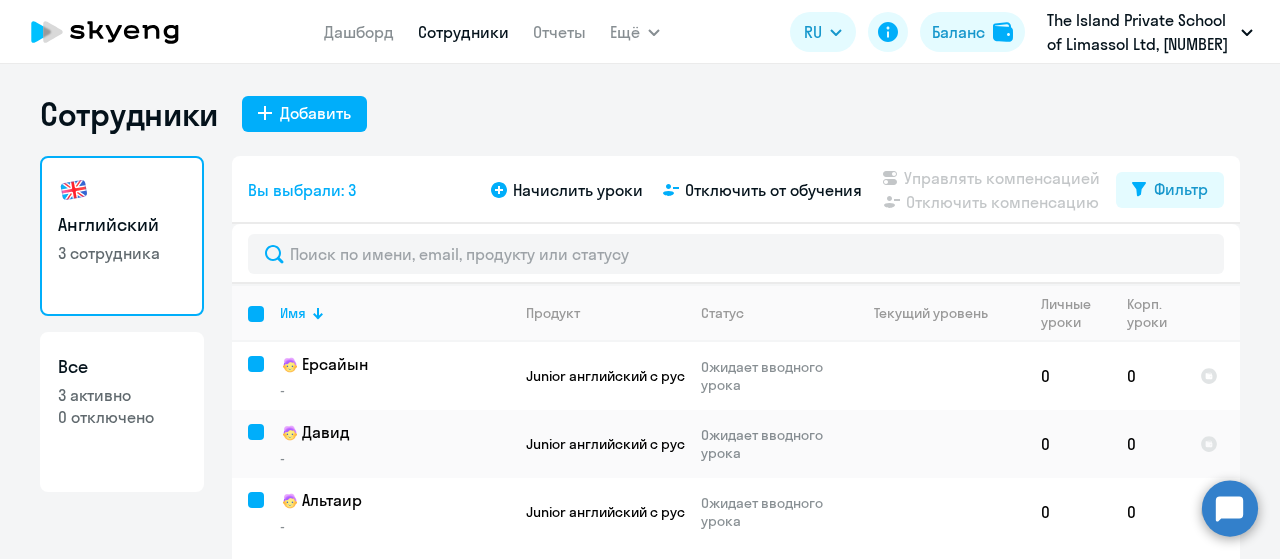 checkbox on "false" 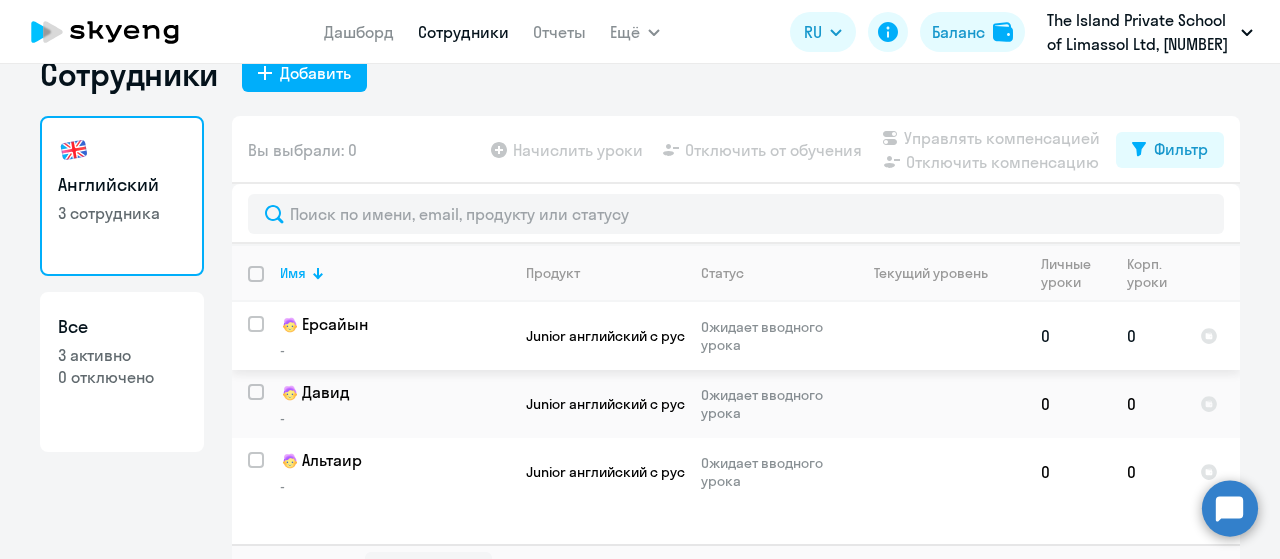 scroll, scrollTop: 0, scrollLeft: 0, axis: both 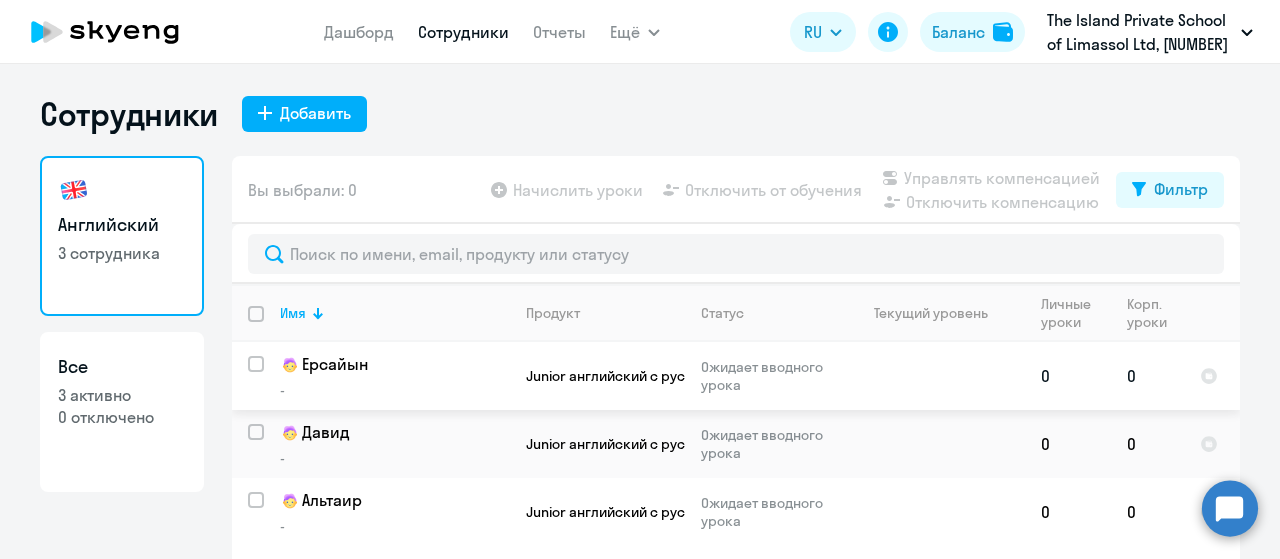 click at bounding box center (268, 376) 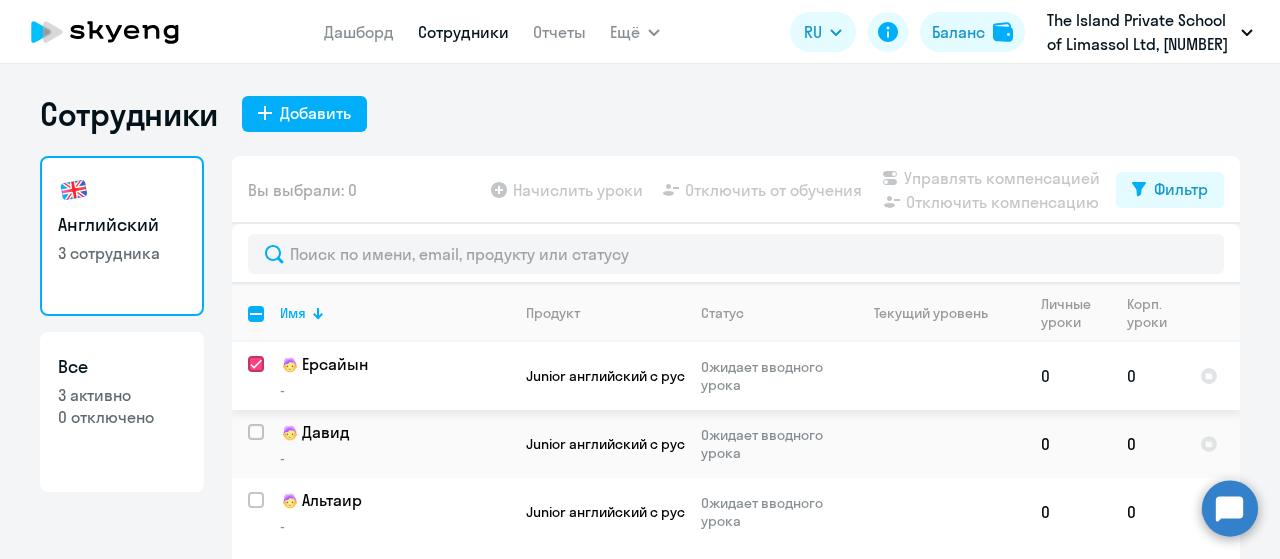checkbox on "true" 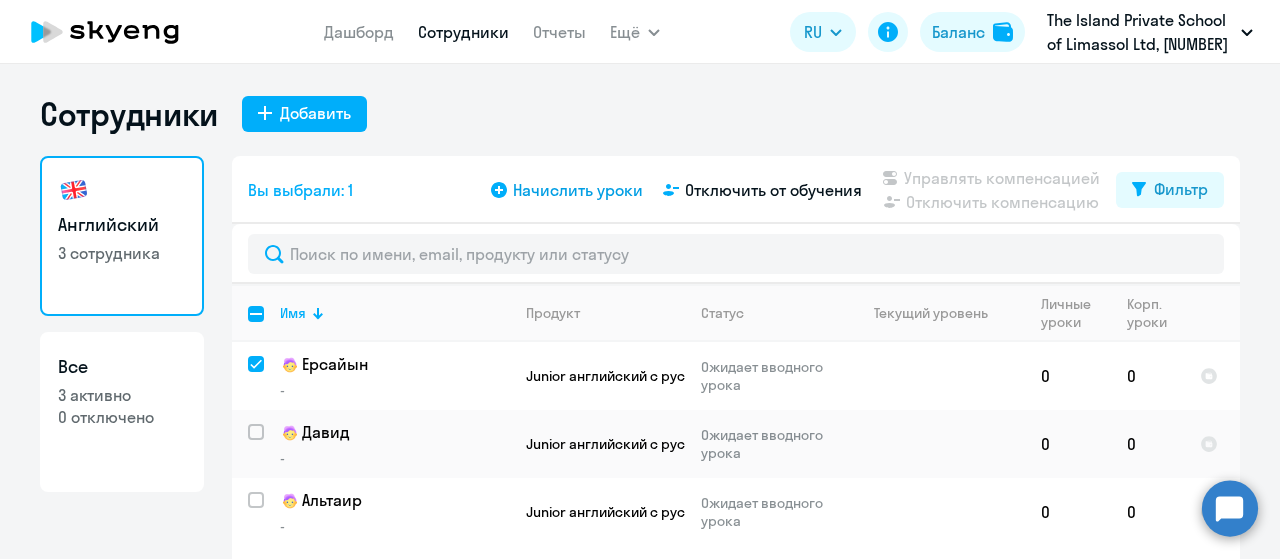 click 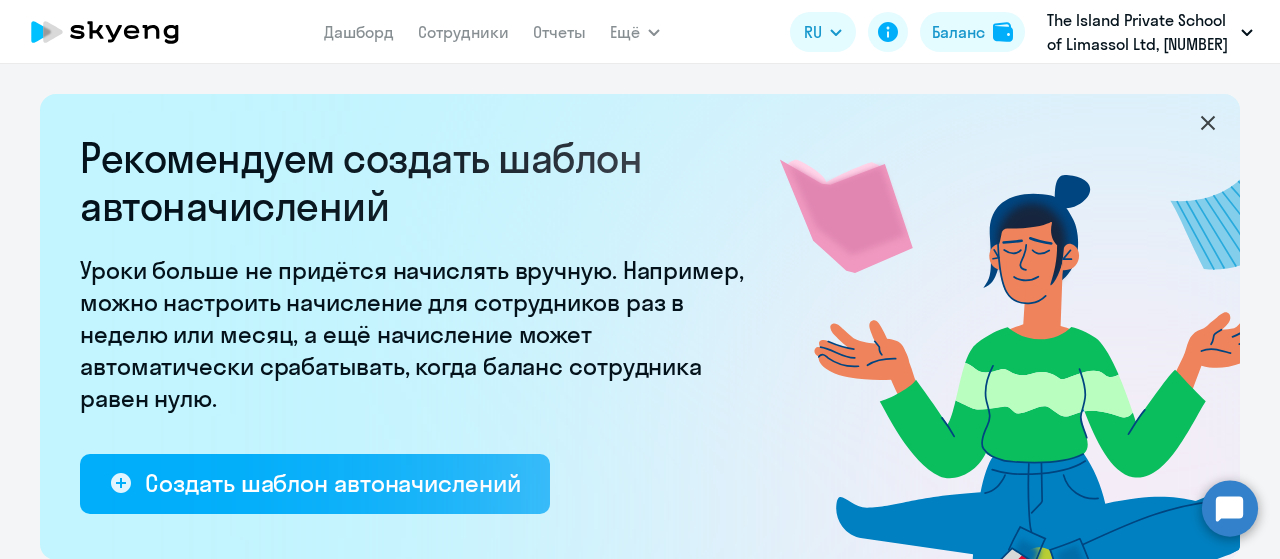 select on "10" 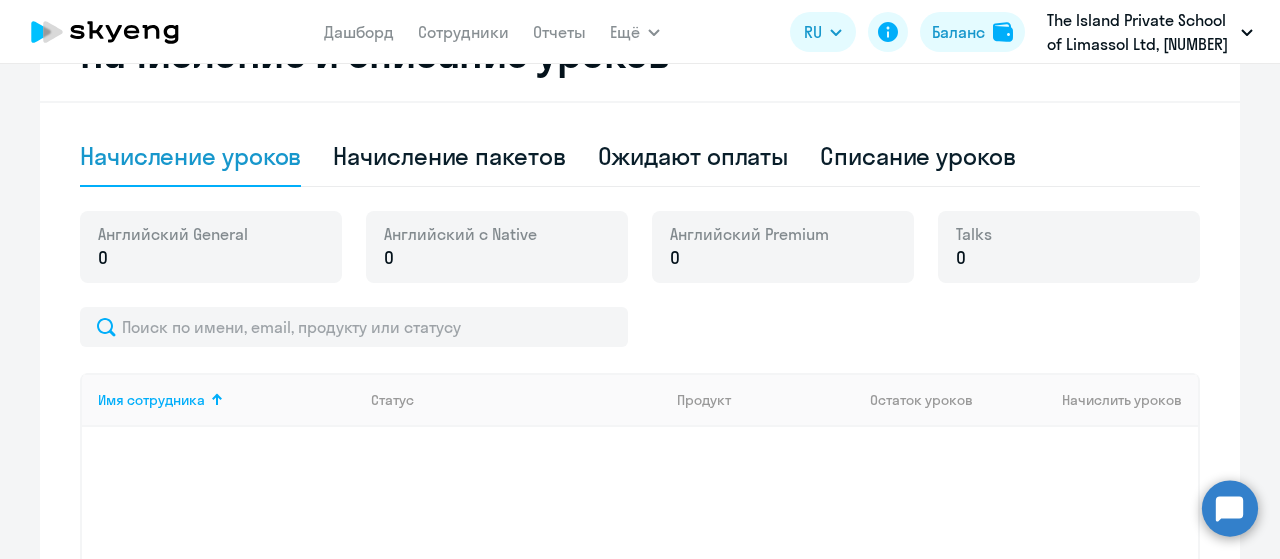 scroll, scrollTop: 576, scrollLeft: 0, axis: vertical 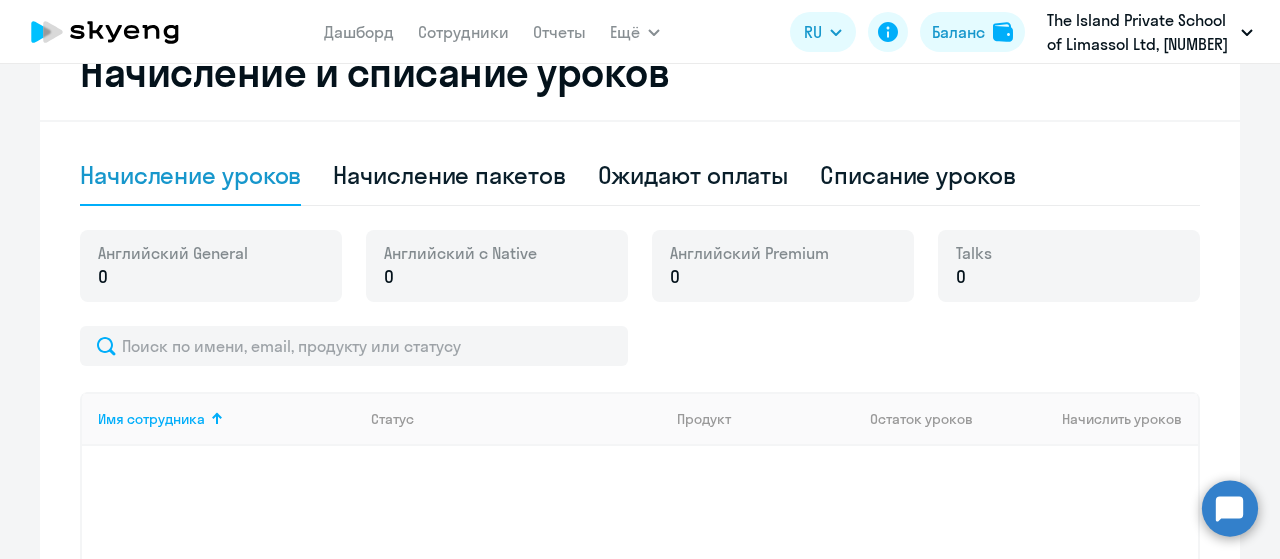 drag, startPoint x: 208, startPoint y: 271, endPoint x: 266, endPoint y: 244, distance: 63.97656 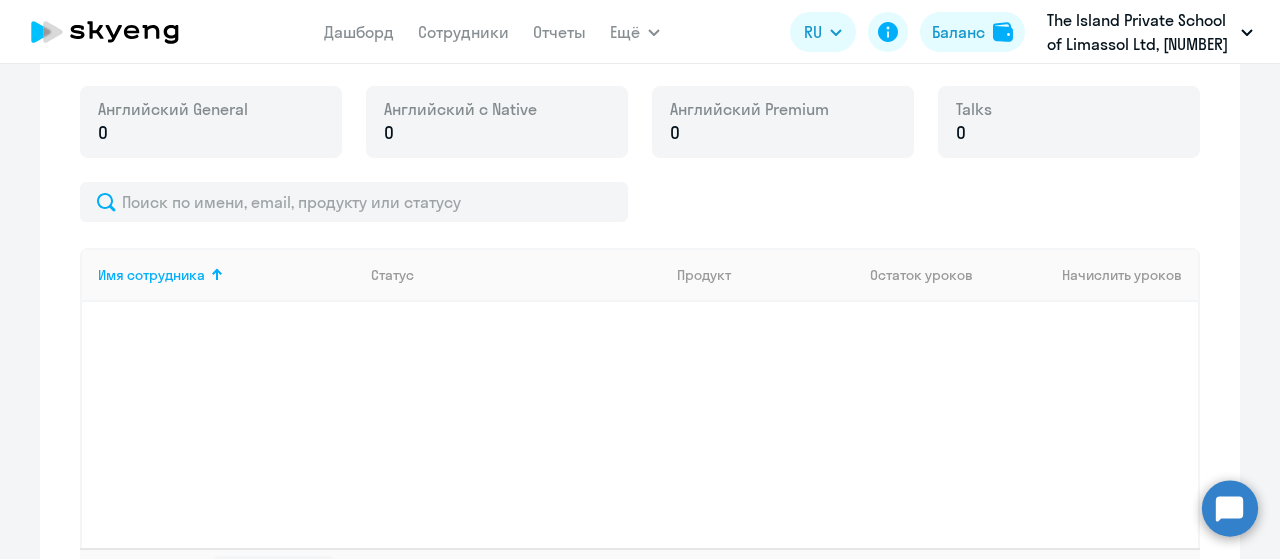 scroll, scrollTop: 776, scrollLeft: 0, axis: vertical 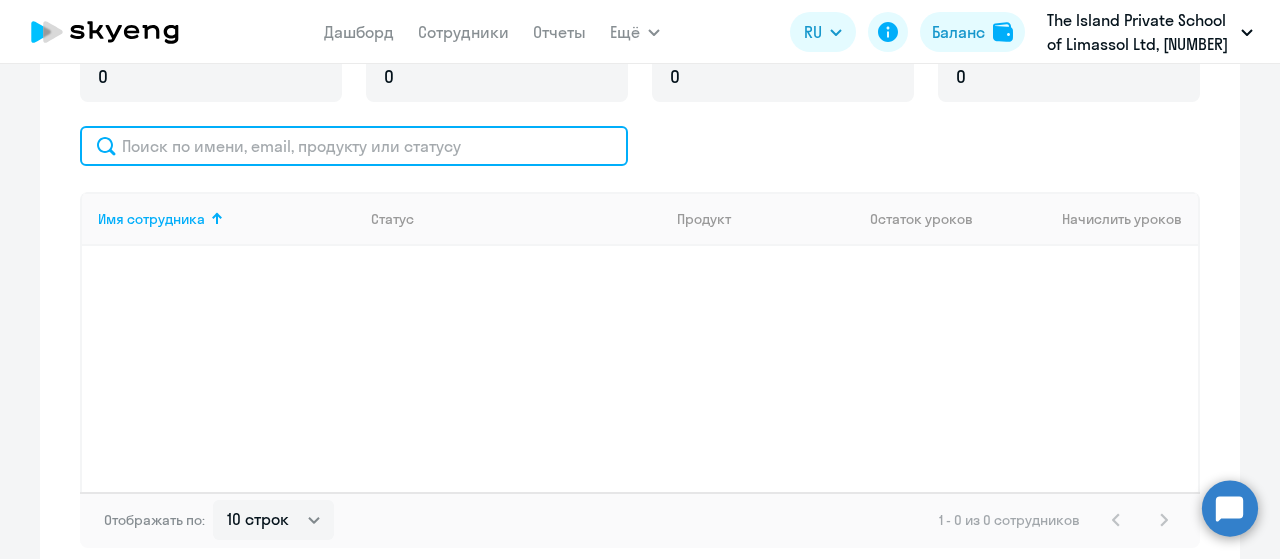 click 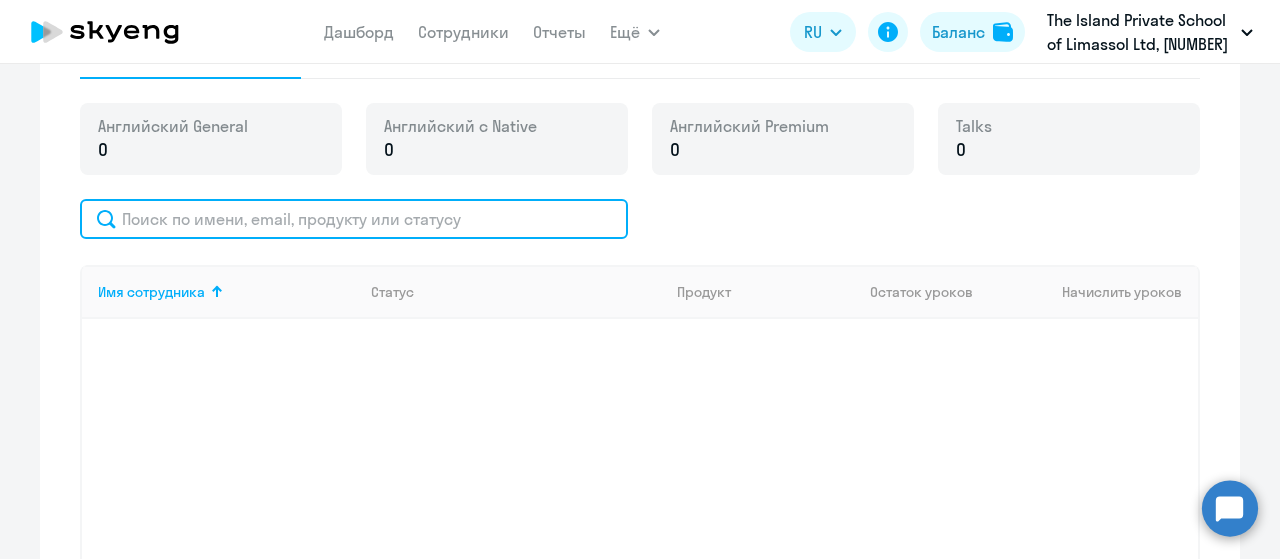 scroll, scrollTop: 576, scrollLeft: 0, axis: vertical 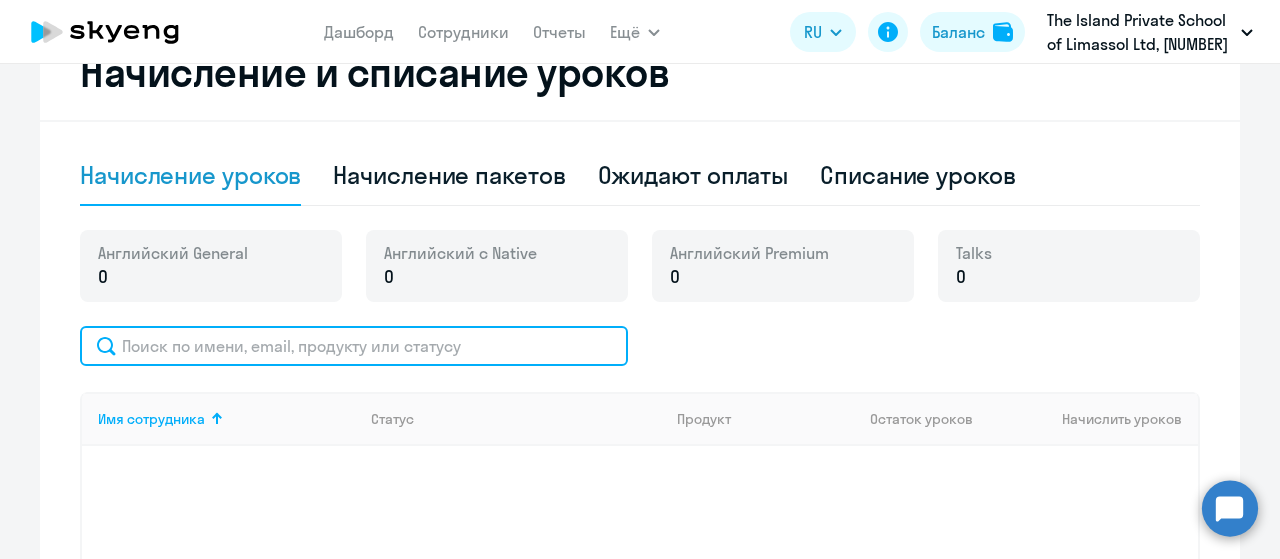 click 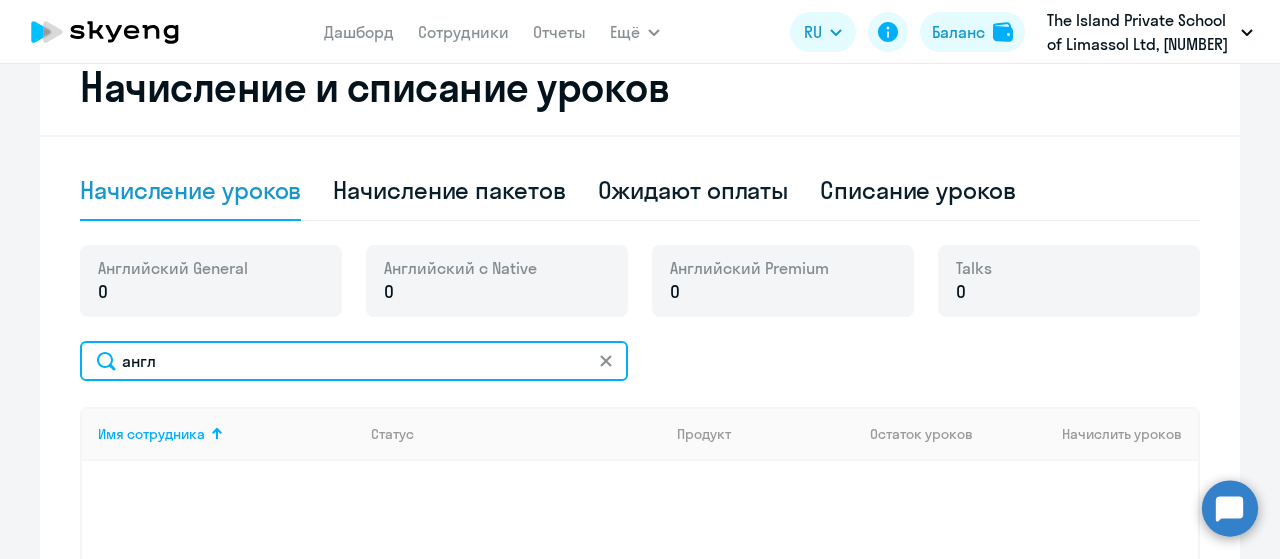 scroll, scrollTop: 676, scrollLeft: 0, axis: vertical 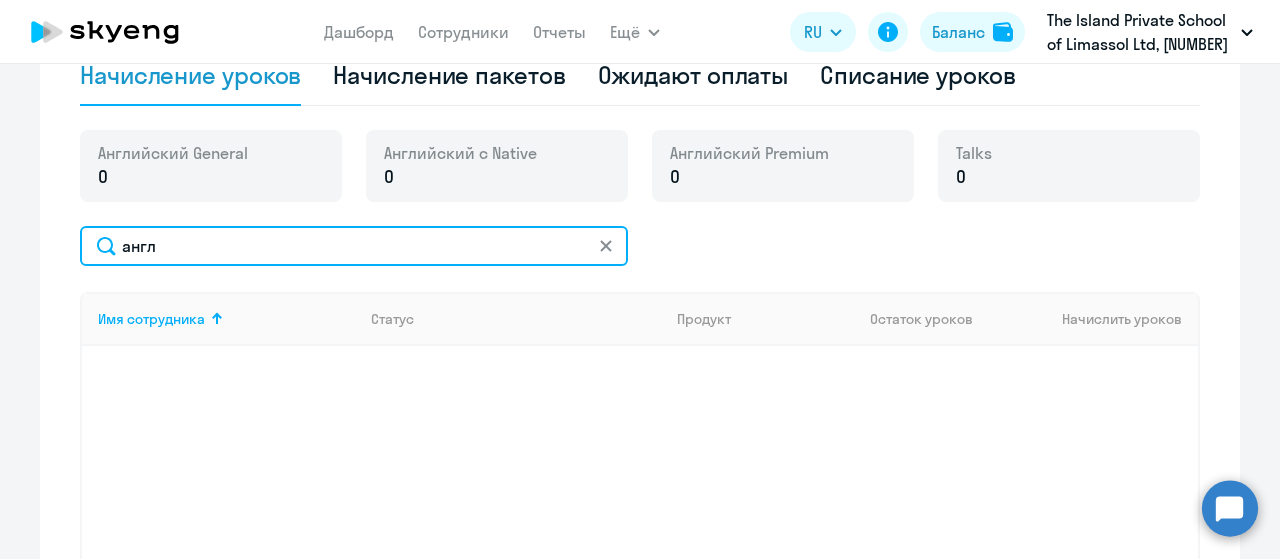 type on "англ" 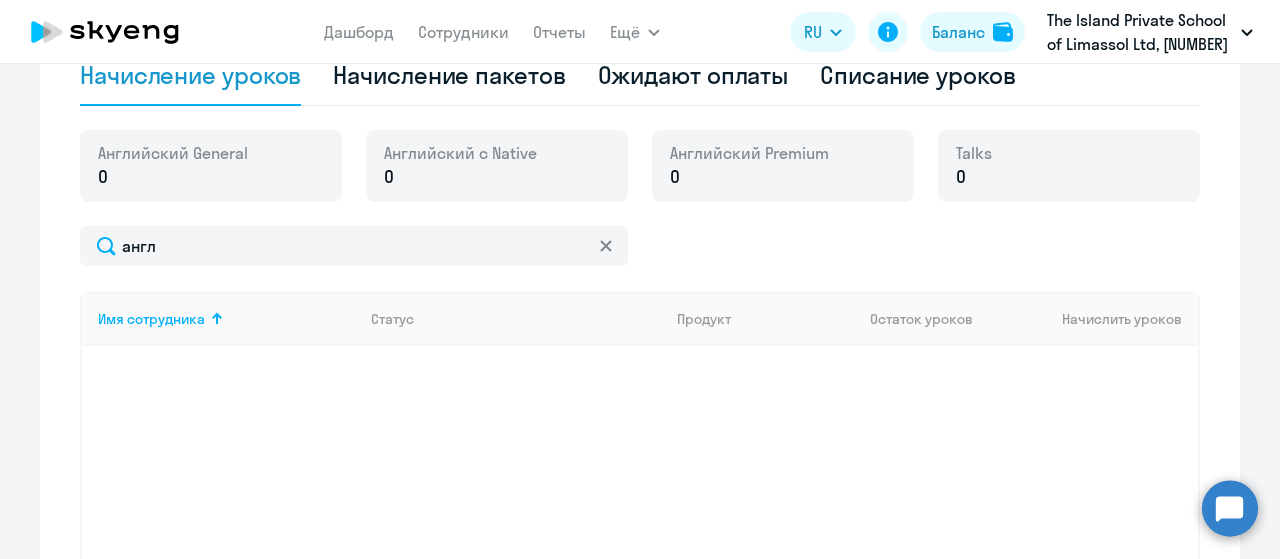 click 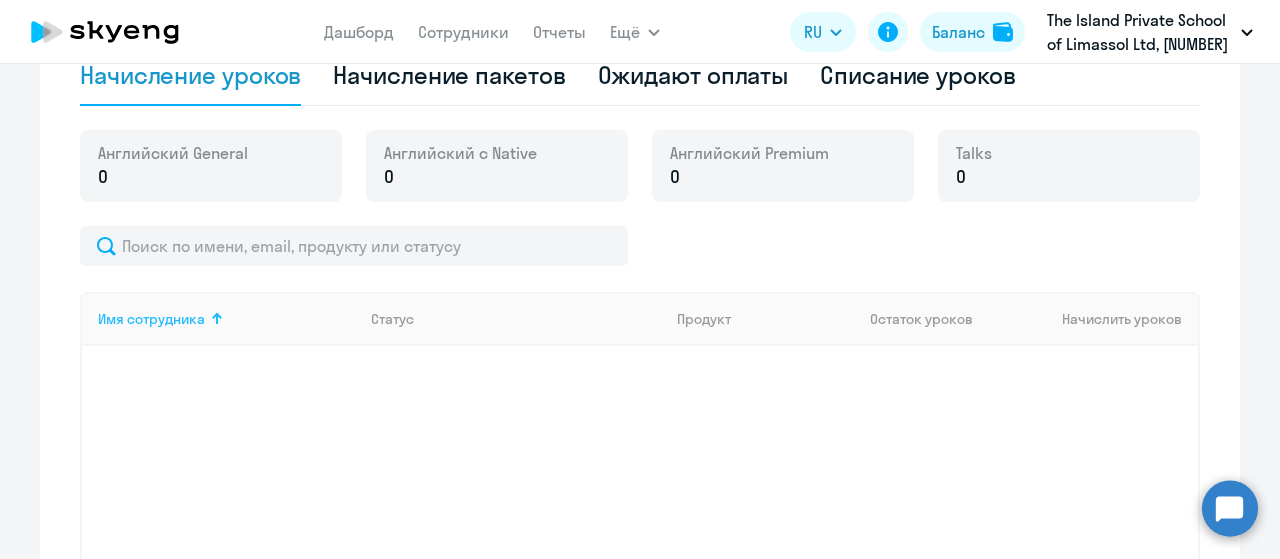 click on "Имя сотрудника" 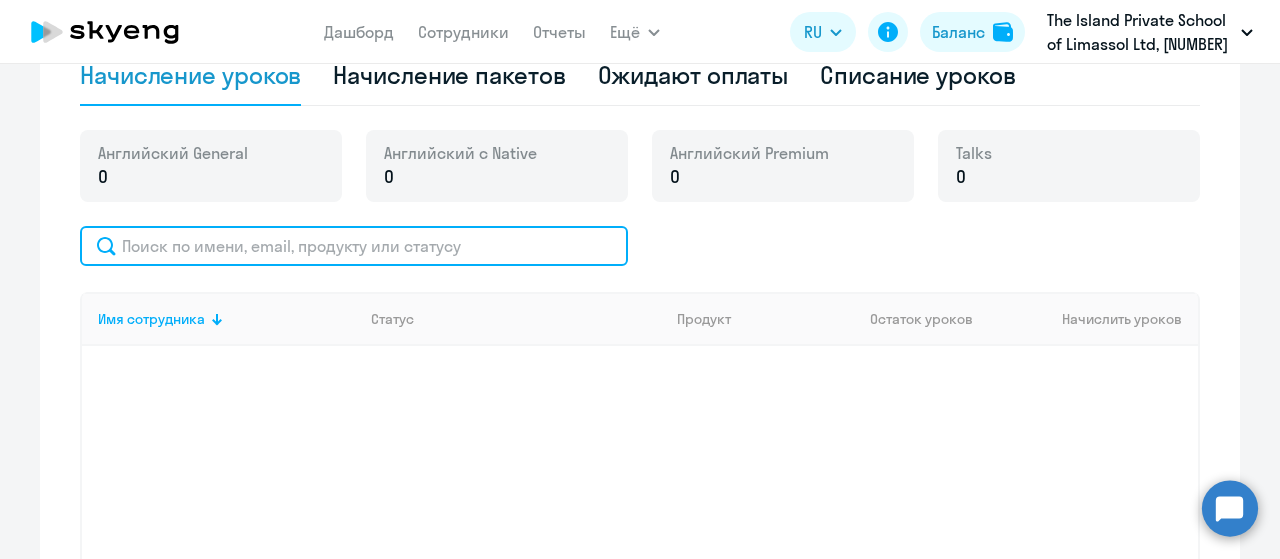 click 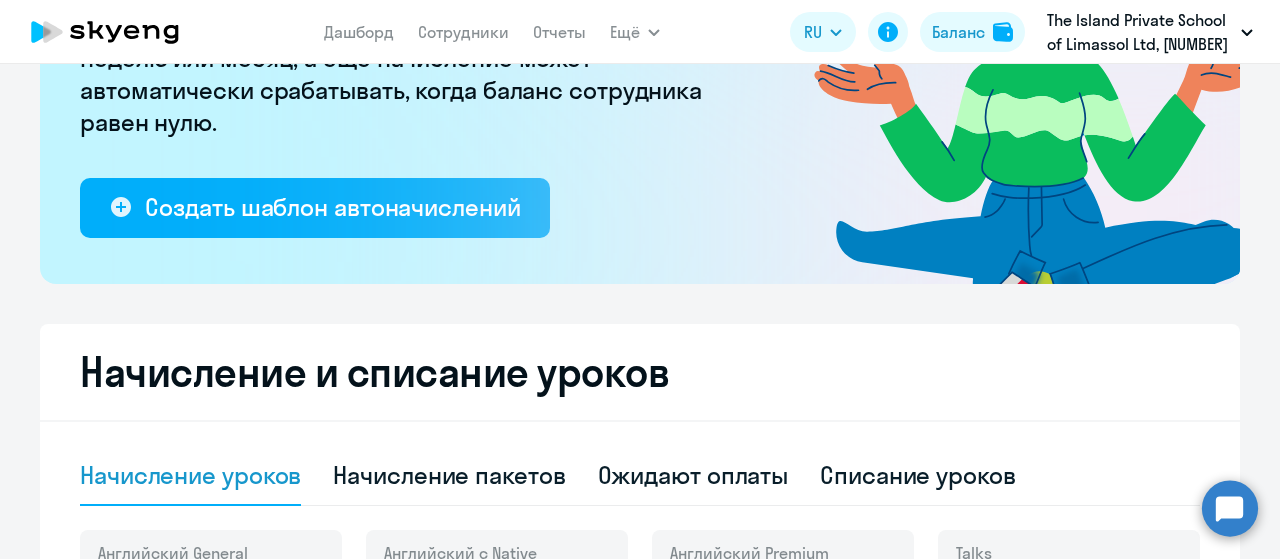 scroll, scrollTop: 0, scrollLeft: 0, axis: both 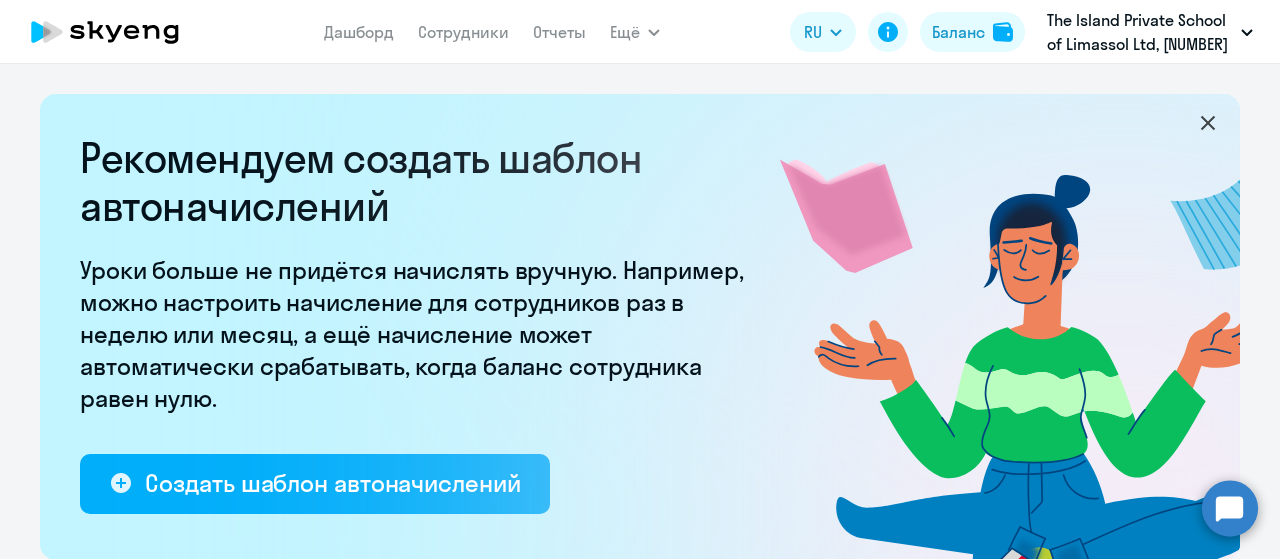 click on "Дашборд
Сотрудники
Отчеты" 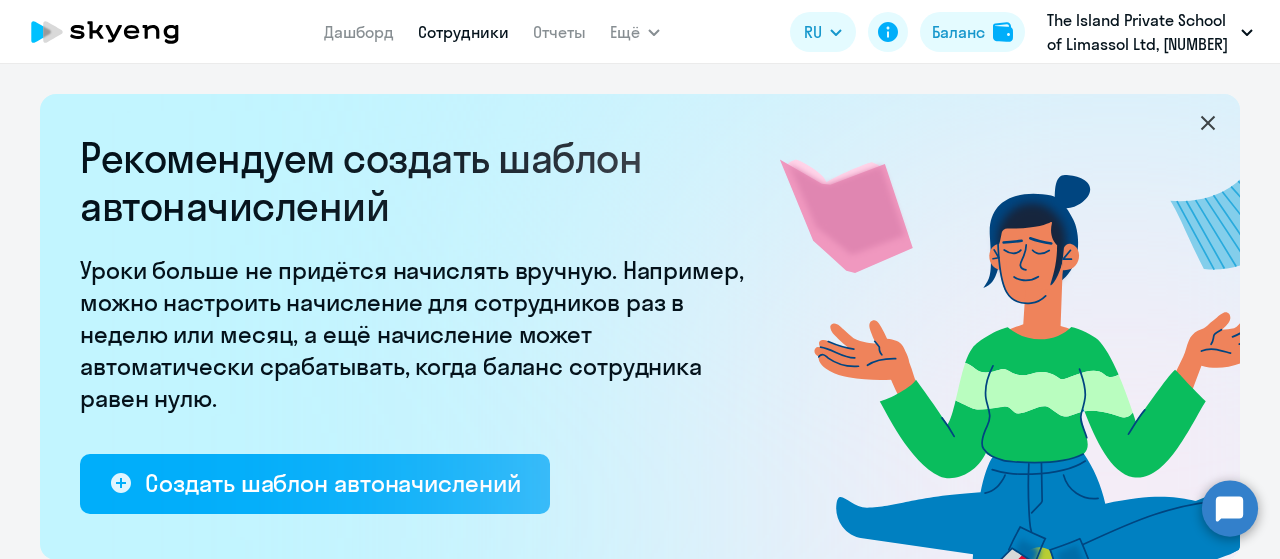 click on "Сотрудники" at bounding box center (463, 32) 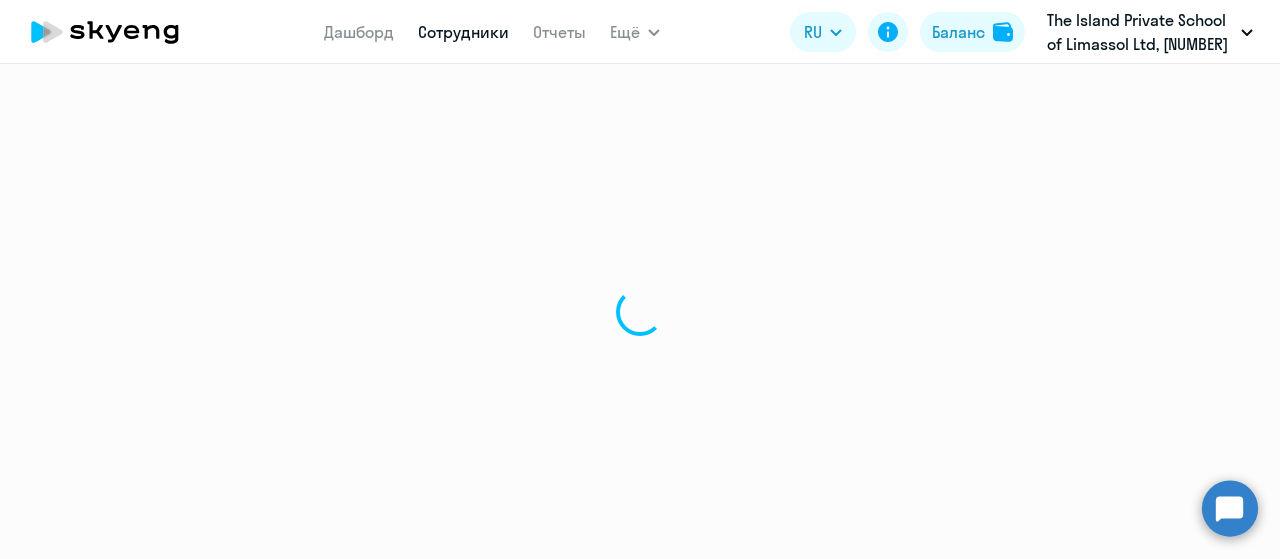 select on "30" 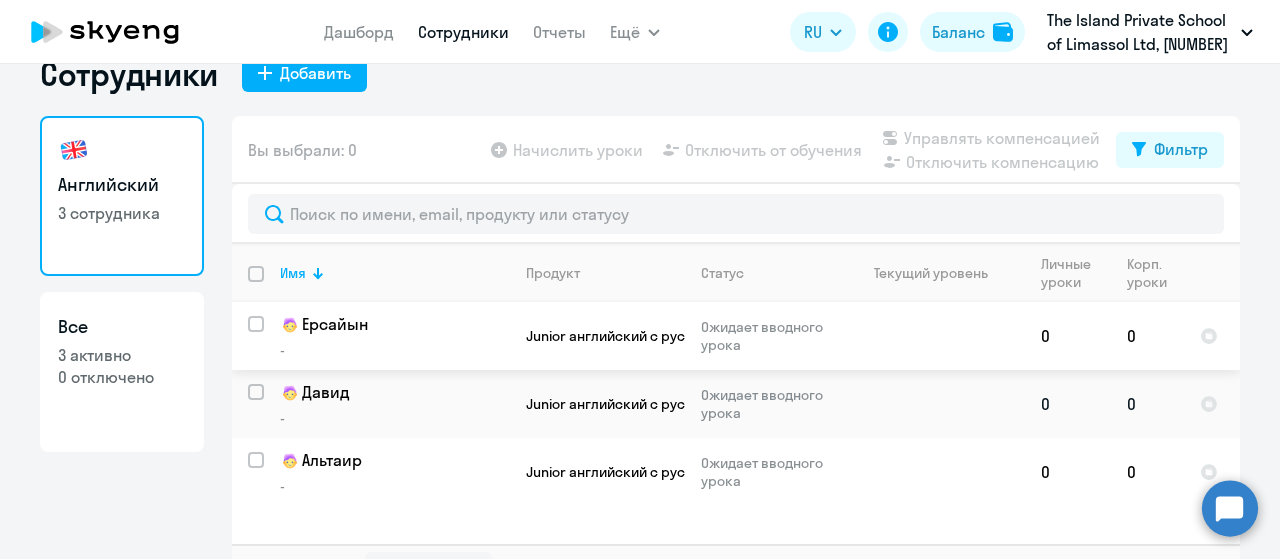 scroll, scrollTop: 80, scrollLeft: 0, axis: vertical 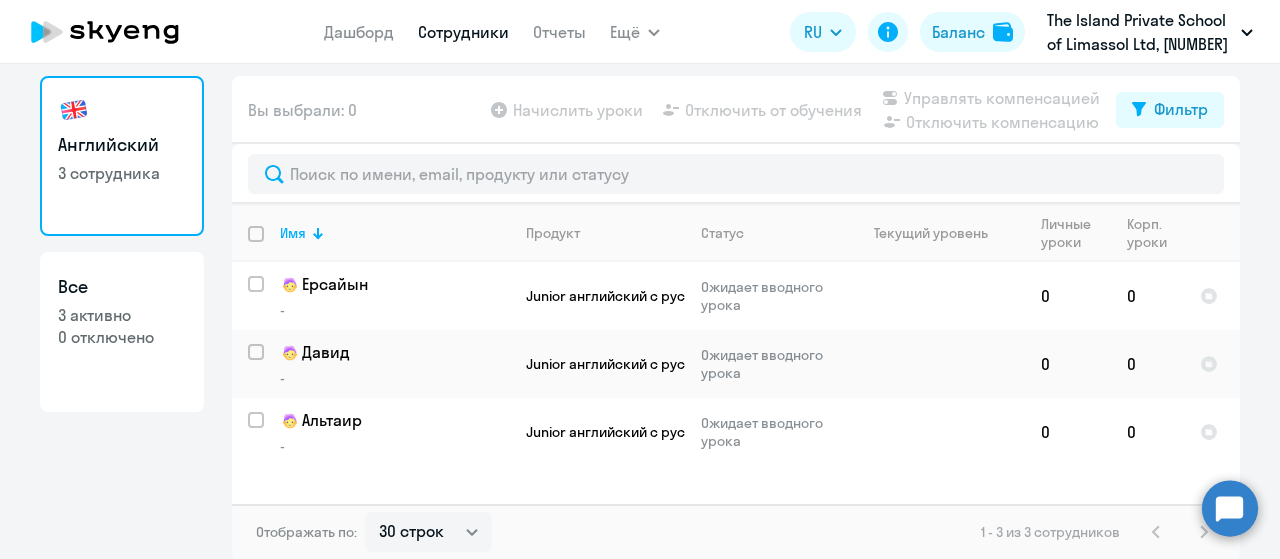 click on "Дашборд
Сотрудники
Отчеты" 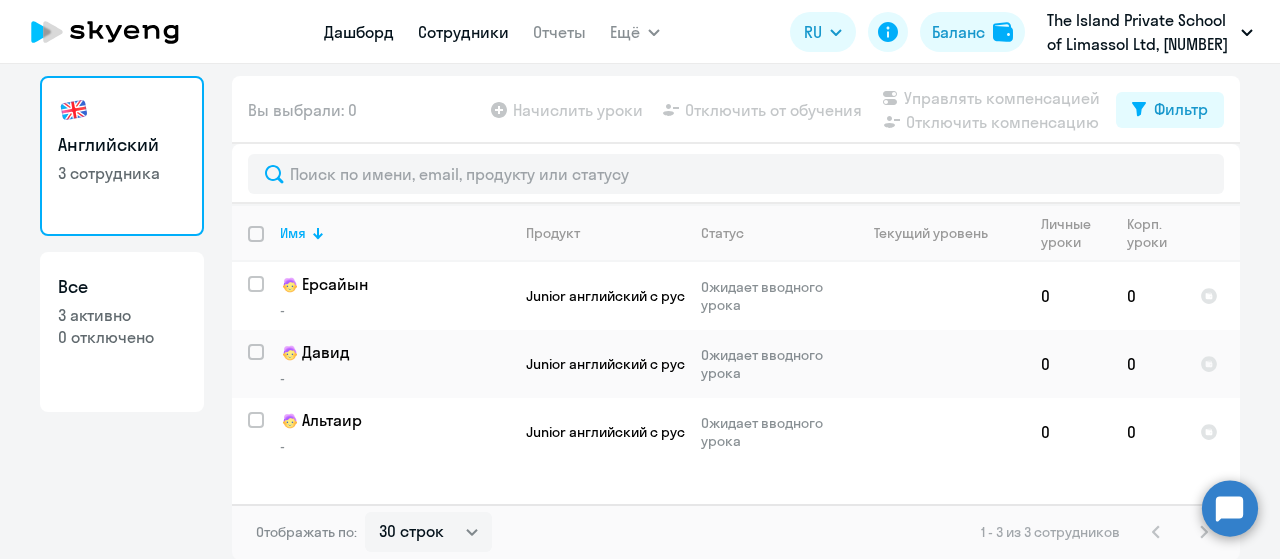 click on "Дашборд" at bounding box center (359, 32) 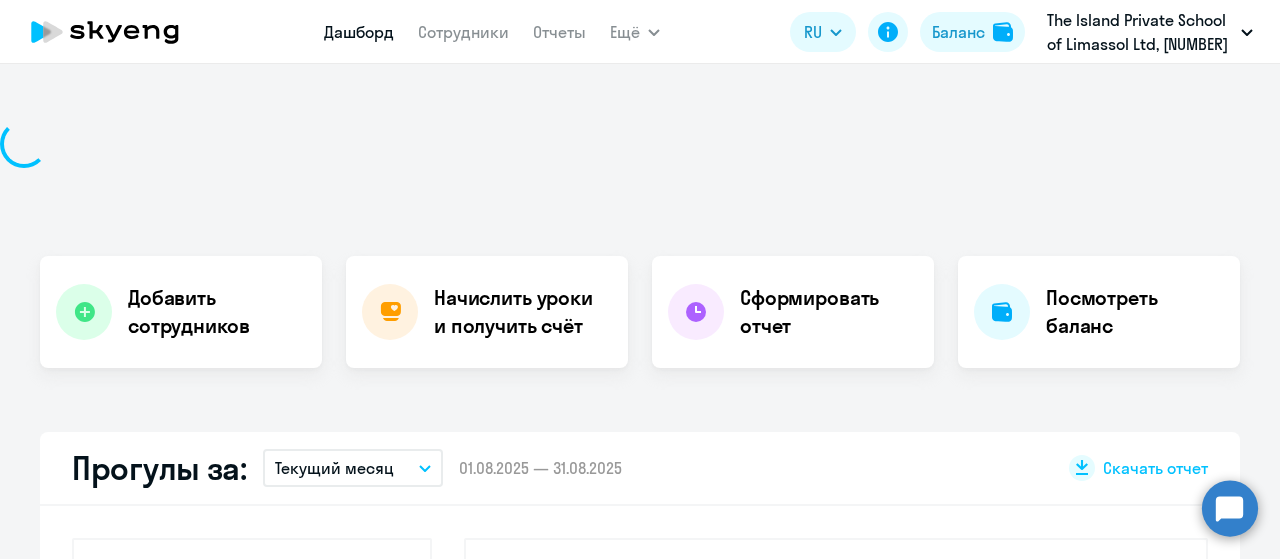 select on "30" 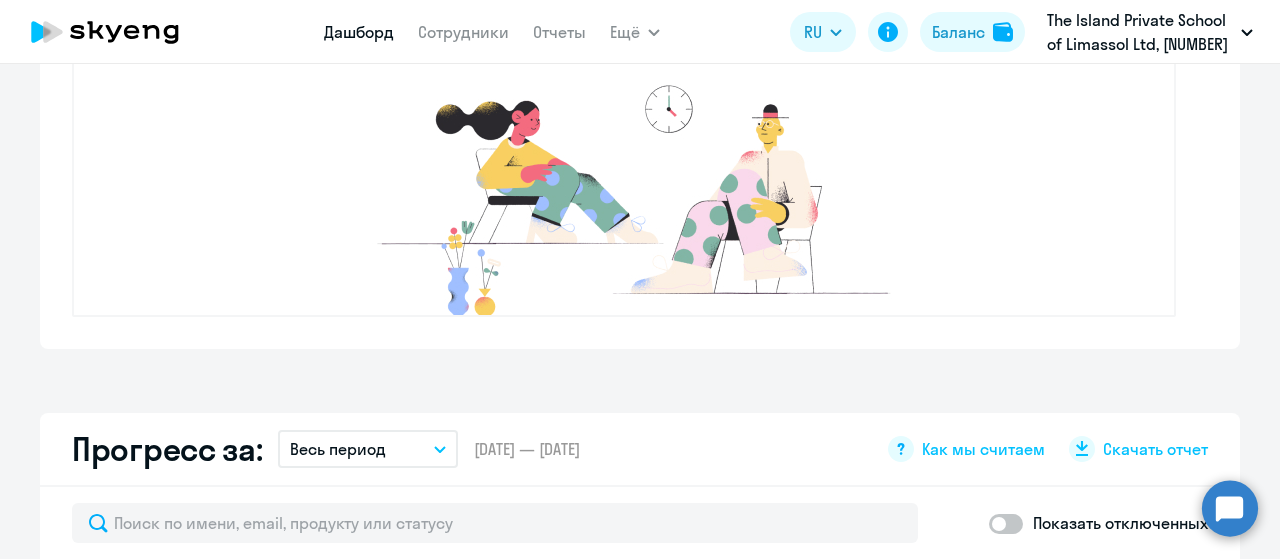 scroll, scrollTop: 1000, scrollLeft: 0, axis: vertical 